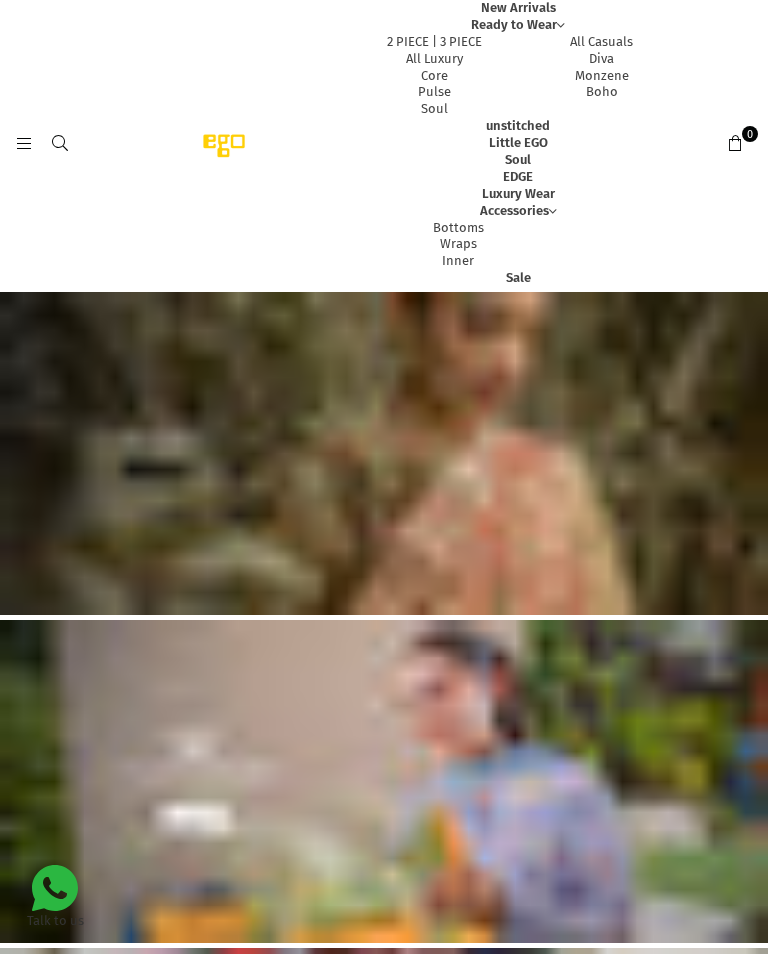 scroll, scrollTop: 0, scrollLeft: 0, axis: both 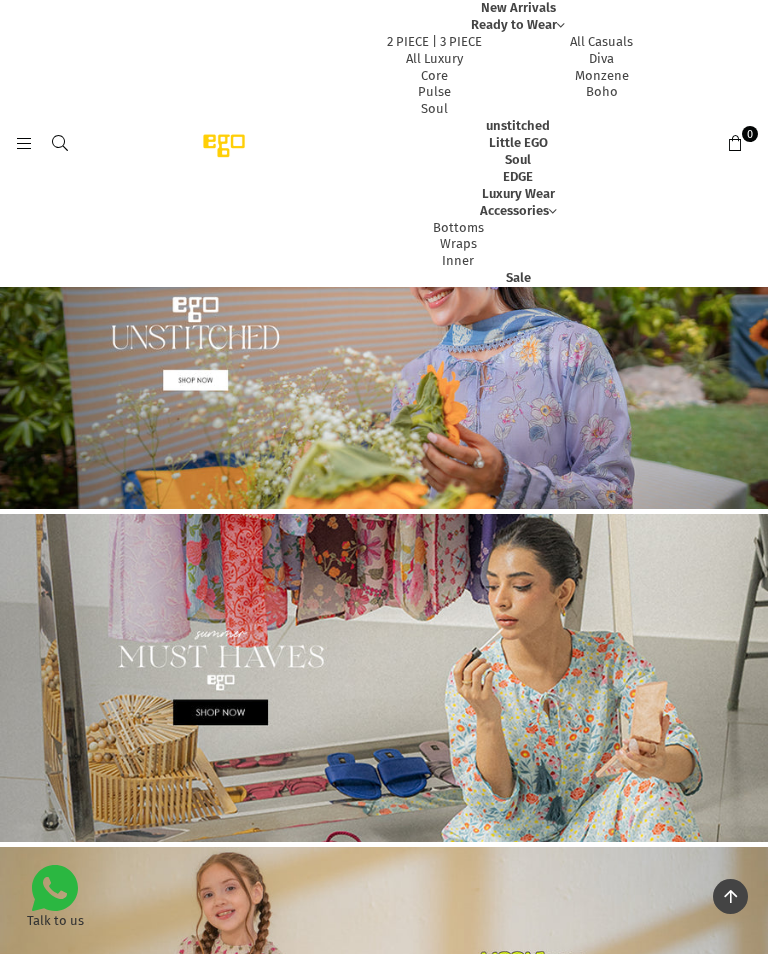 click at bounding box center [384, 678] 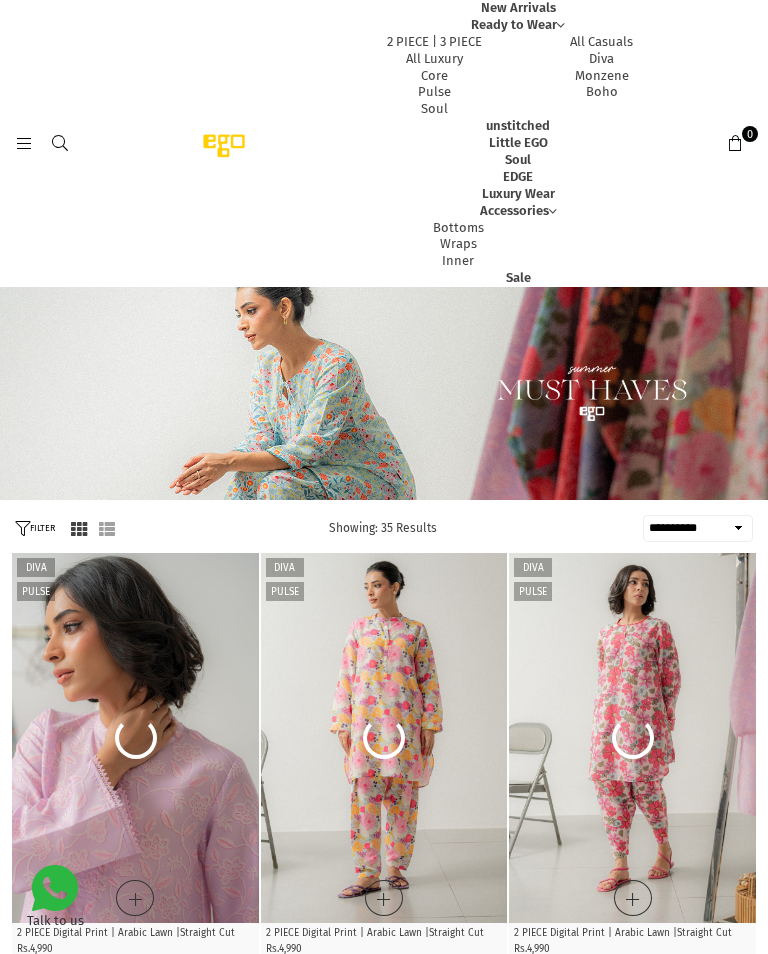 select on "**********" 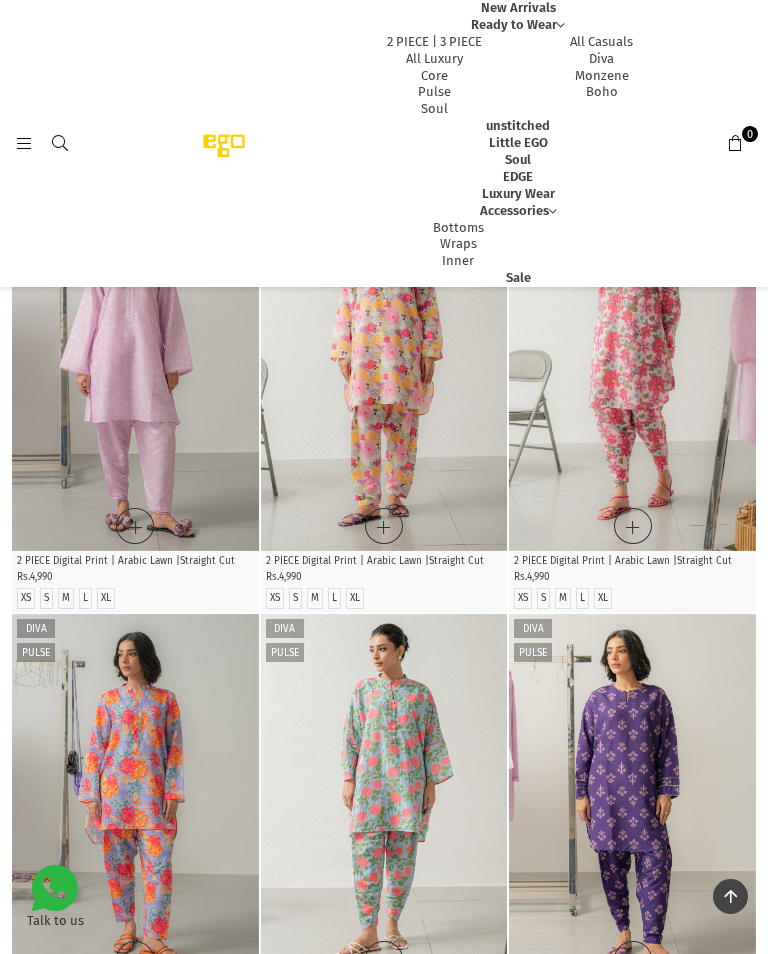 scroll, scrollTop: 762, scrollLeft: 0, axis: vertical 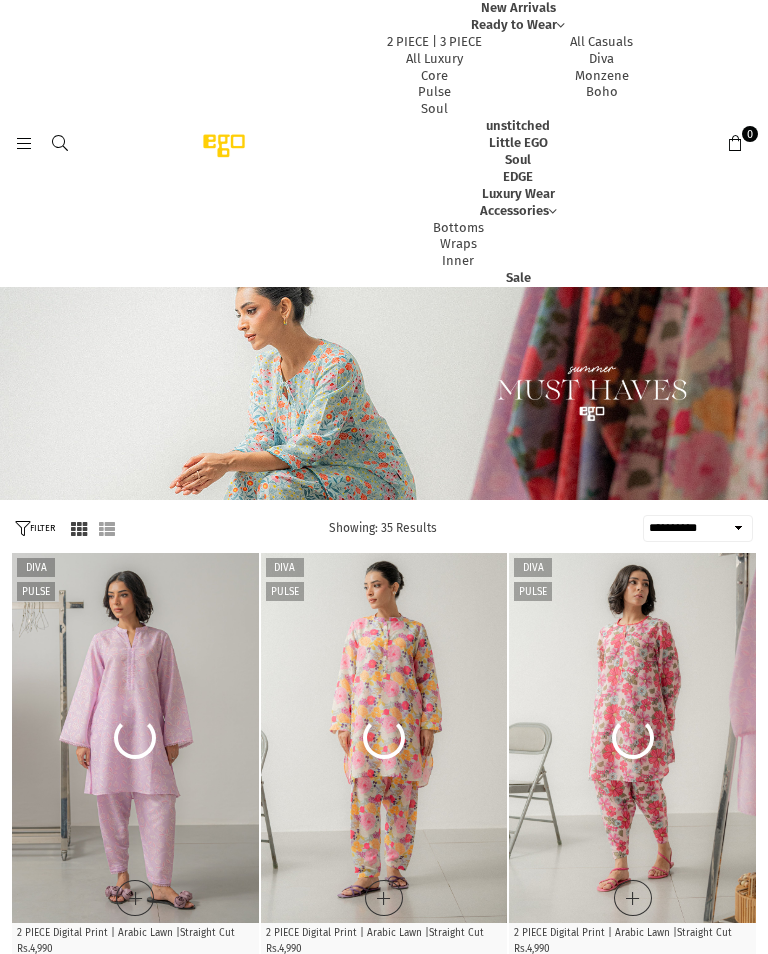 select on "**********" 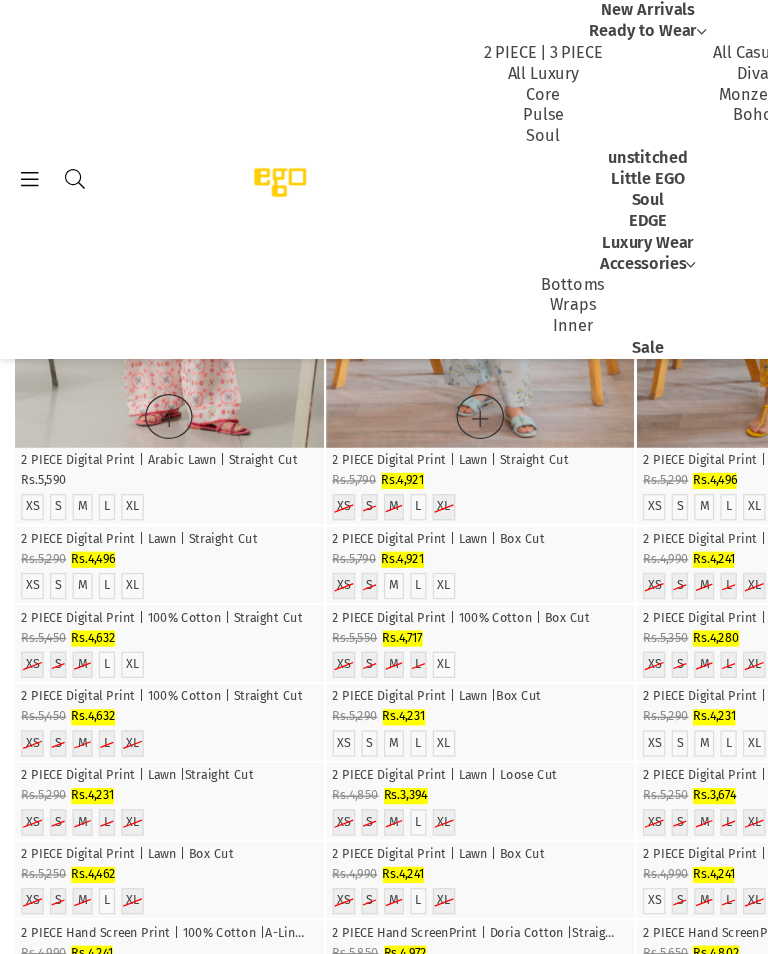 scroll, scrollTop: 1850, scrollLeft: 0, axis: vertical 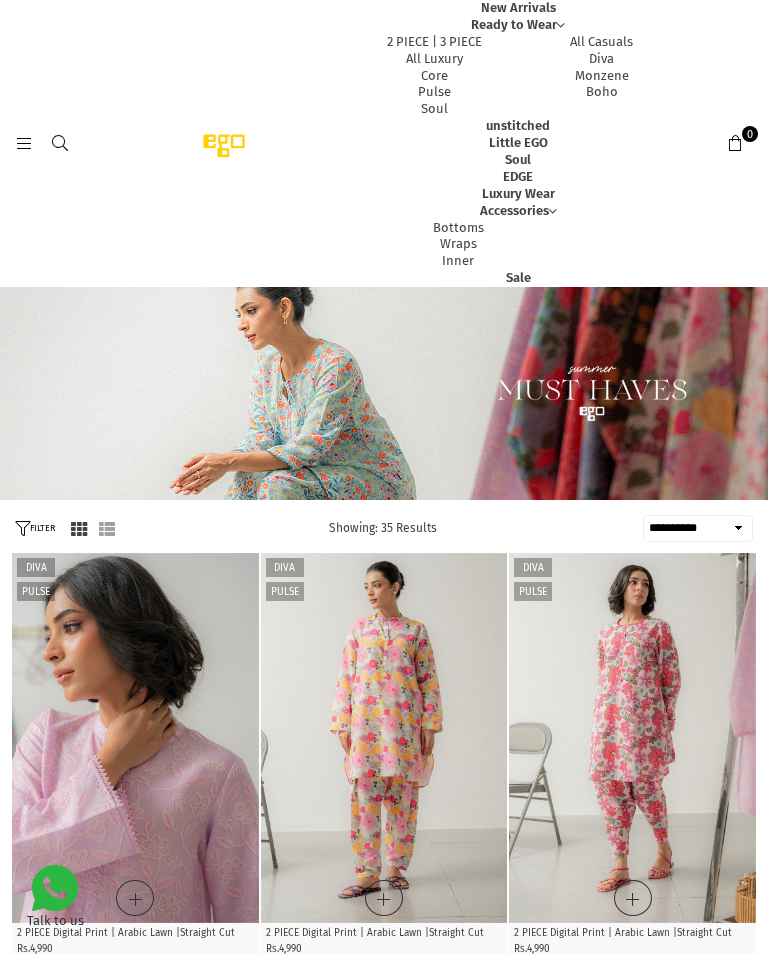 select on "**********" 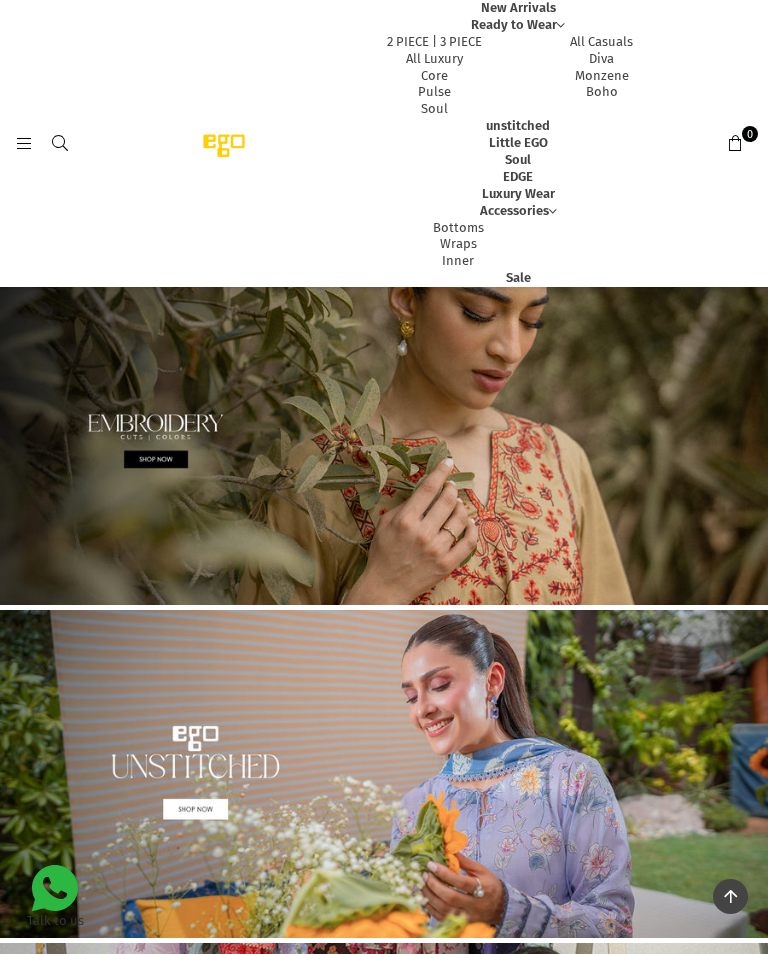scroll, scrollTop: 459, scrollLeft: 0, axis: vertical 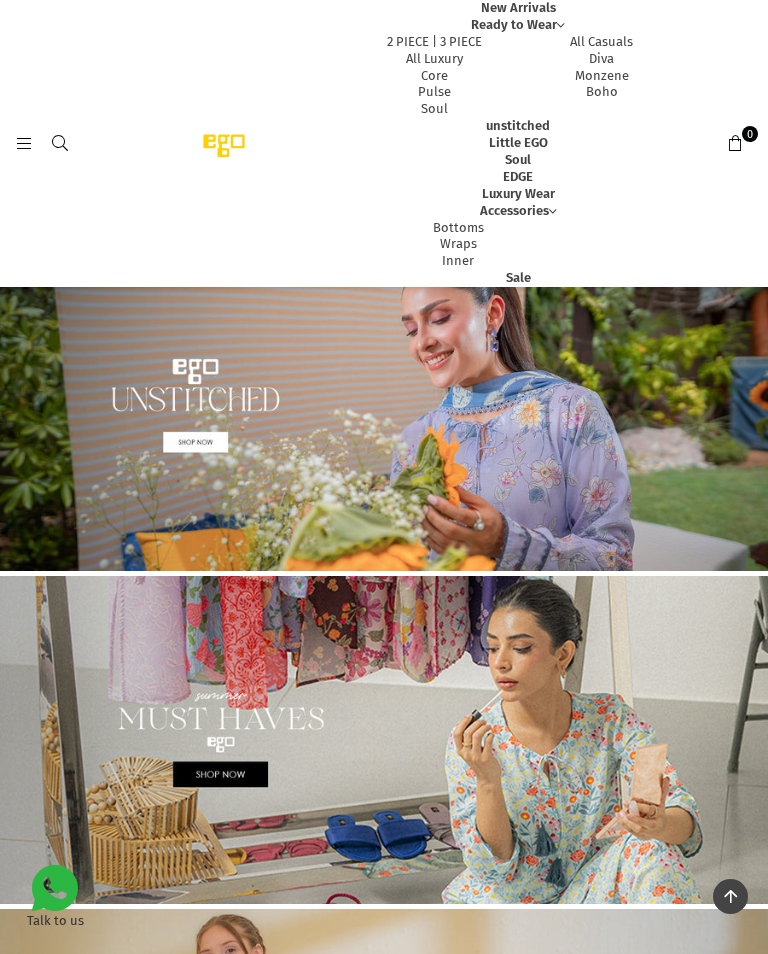 click at bounding box center [384, 407] 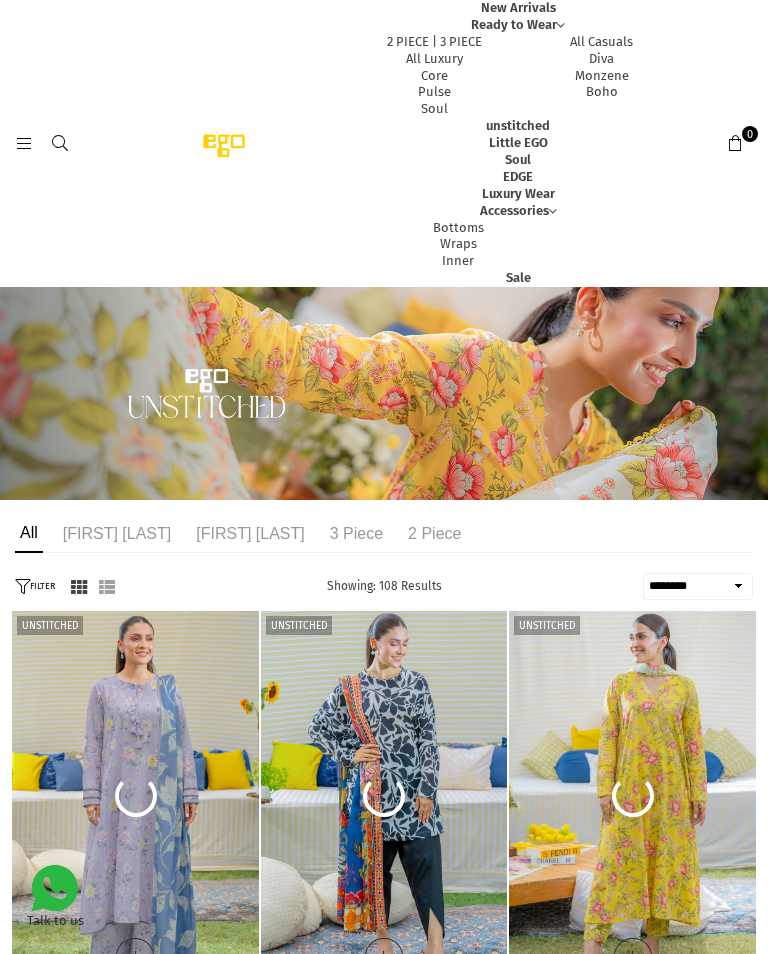 select on "******" 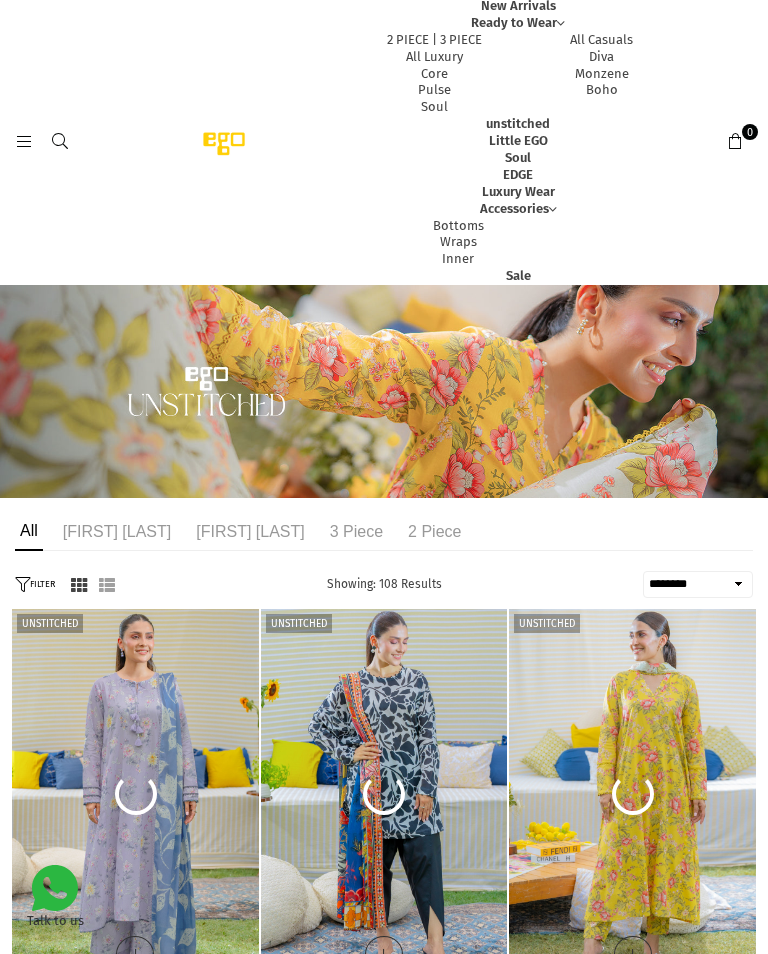scroll, scrollTop: 0, scrollLeft: 0, axis: both 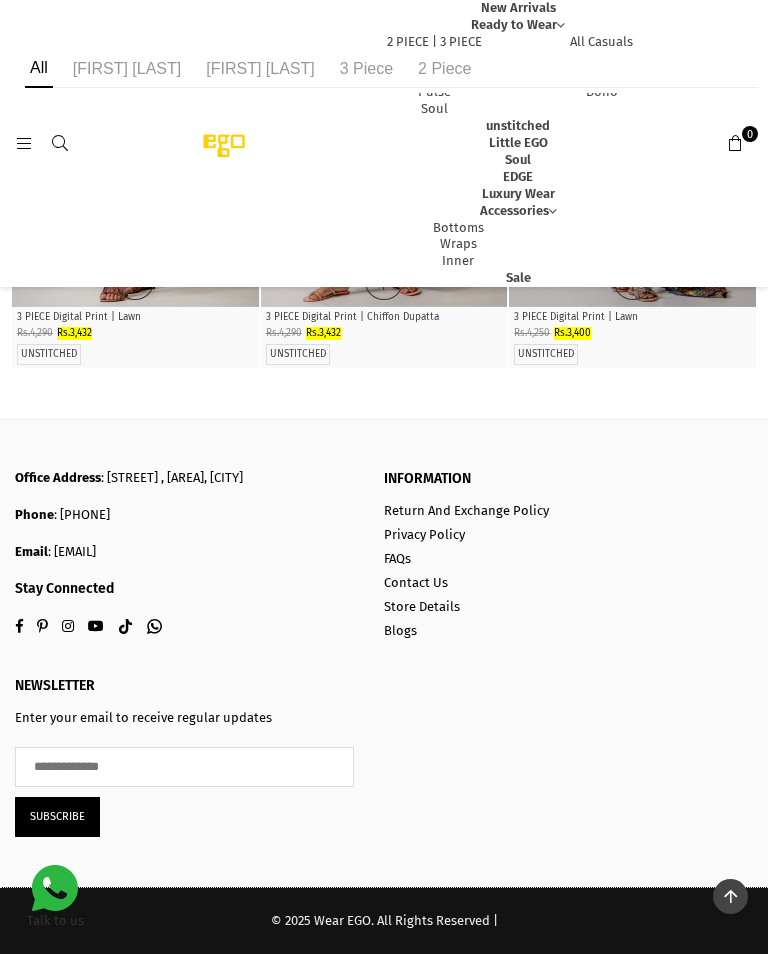 click on "Sale" at bounding box center [518, 277] 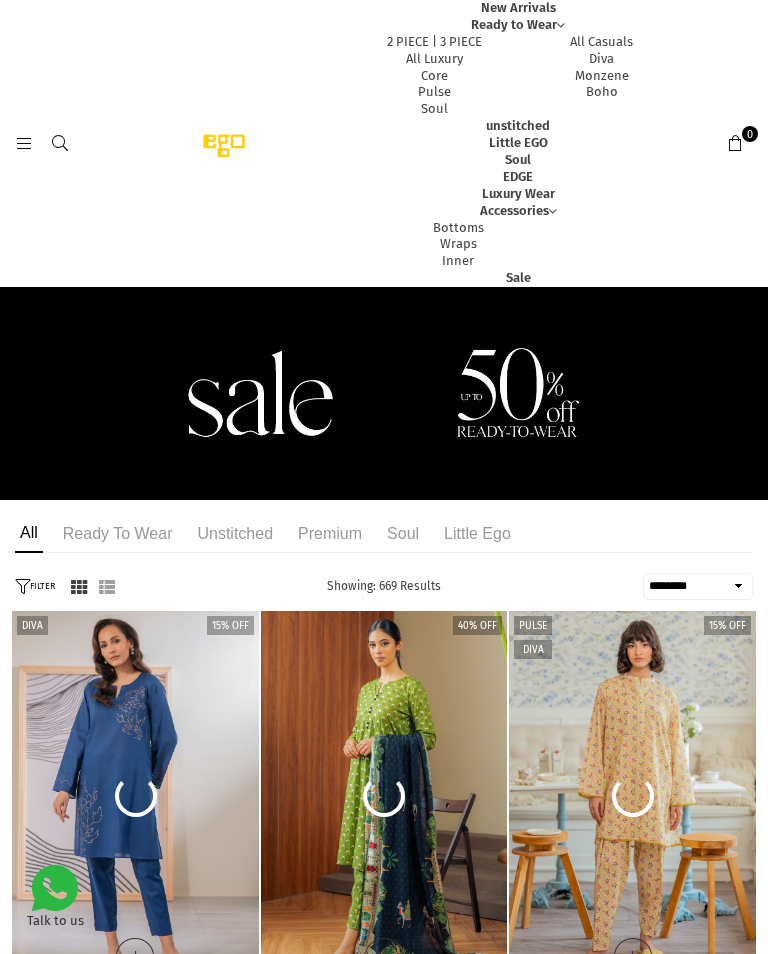 select on "******" 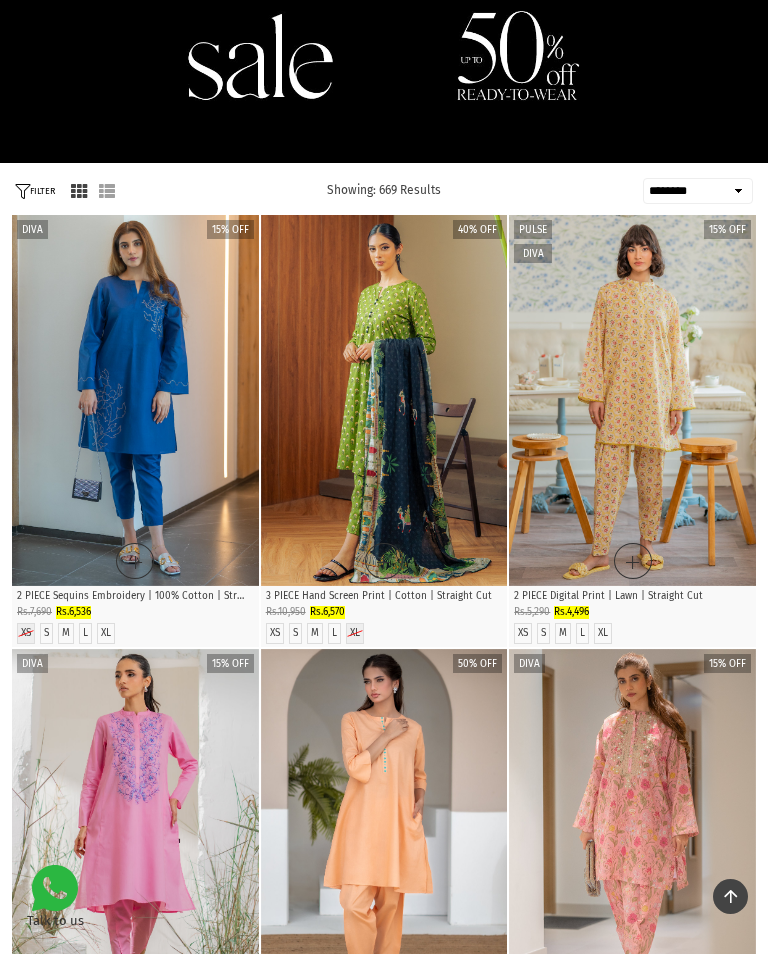 scroll, scrollTop: 331, scrollLeft: 0, axis: vertical 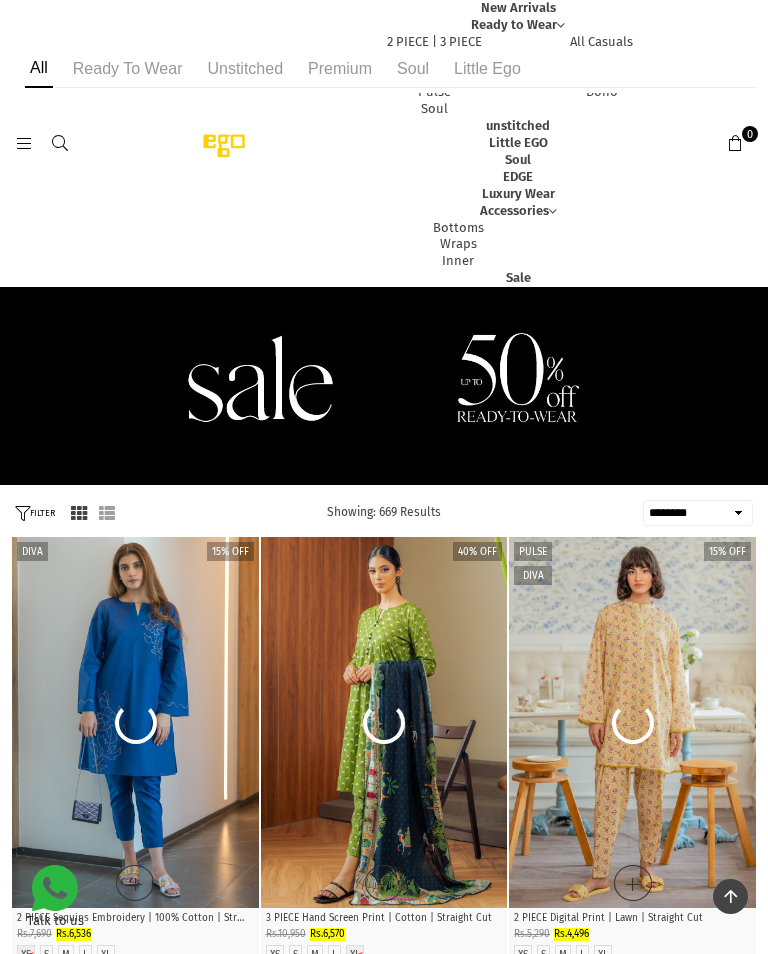 select on "******" 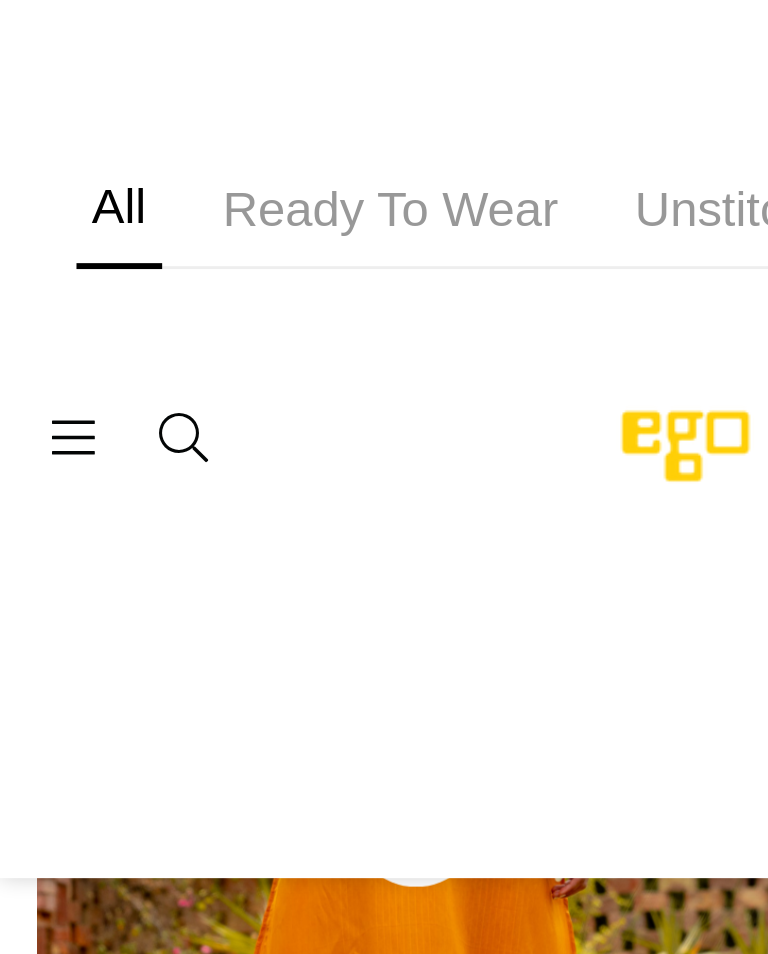 scroll, scrollTop: 2702, scrollLeft: 121, axis: both 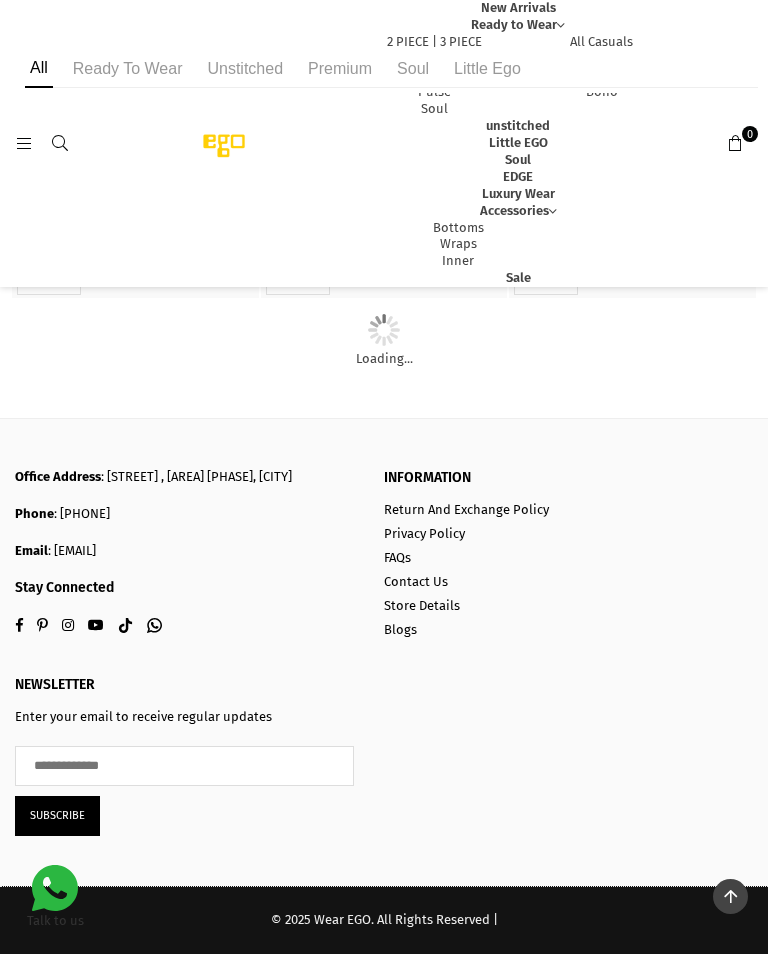 click at bounding box center (632, -1087) 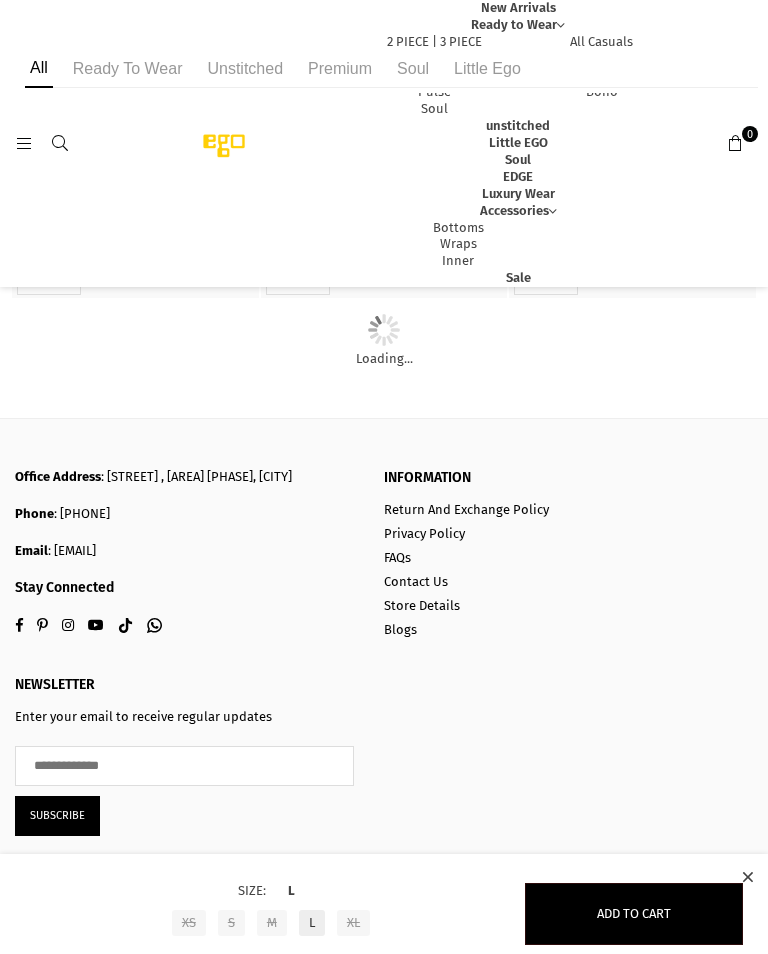click on "Add to cart" at bounding box center (634, 913) 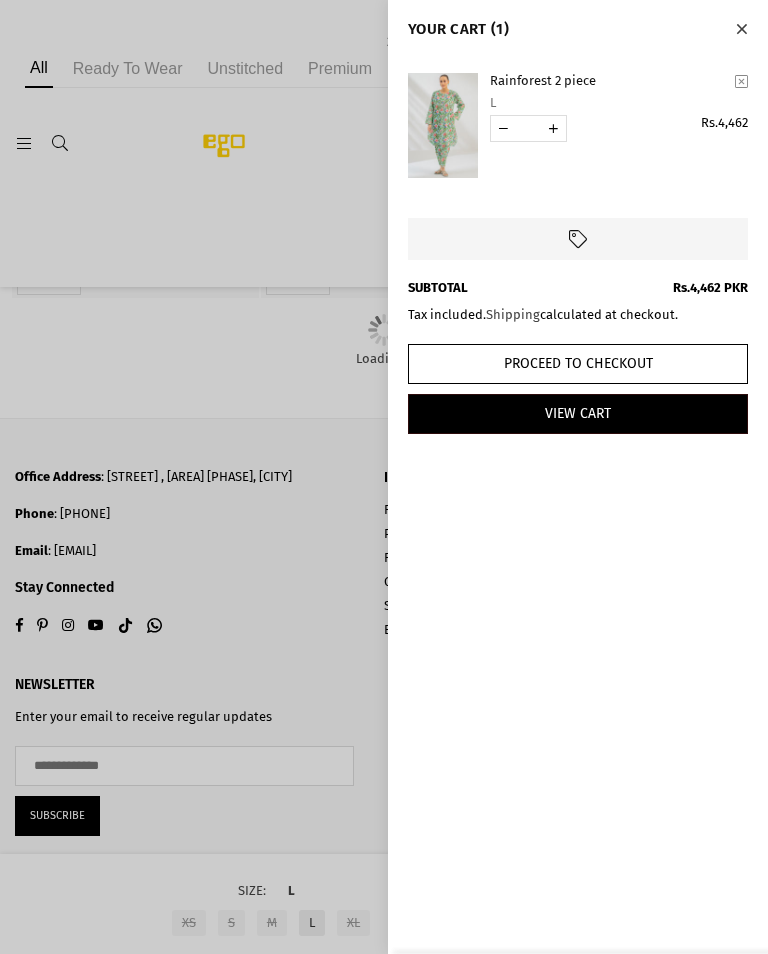 click at bounding box center (741, 28) 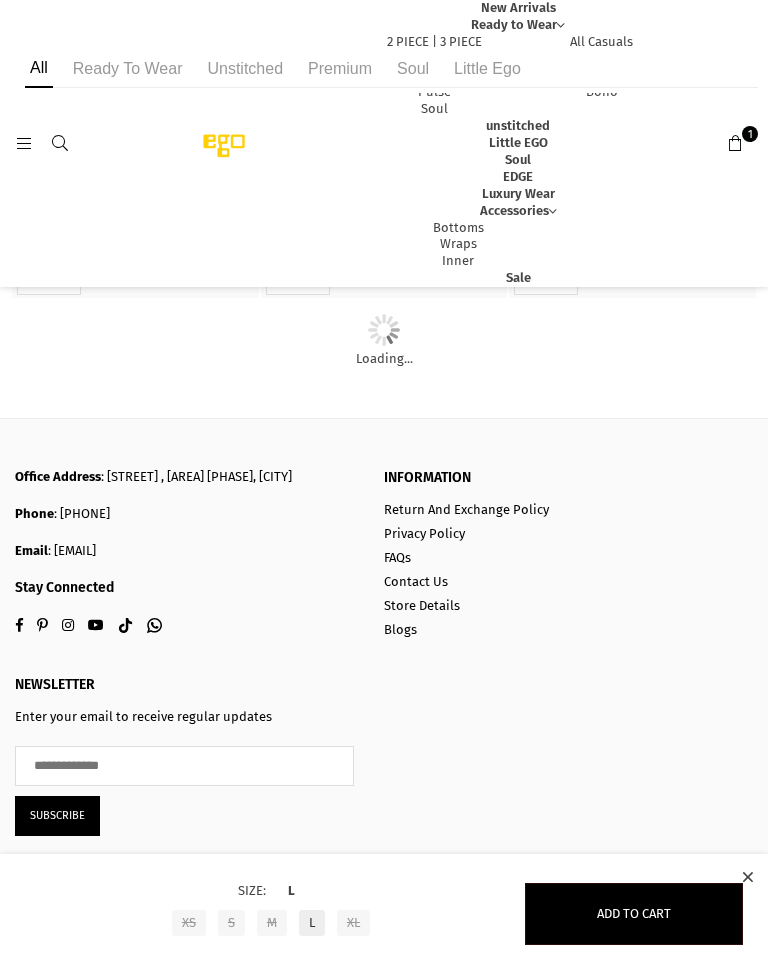 scroll, scrollTop: 11873, scrollLeft: 0, axis: vertical 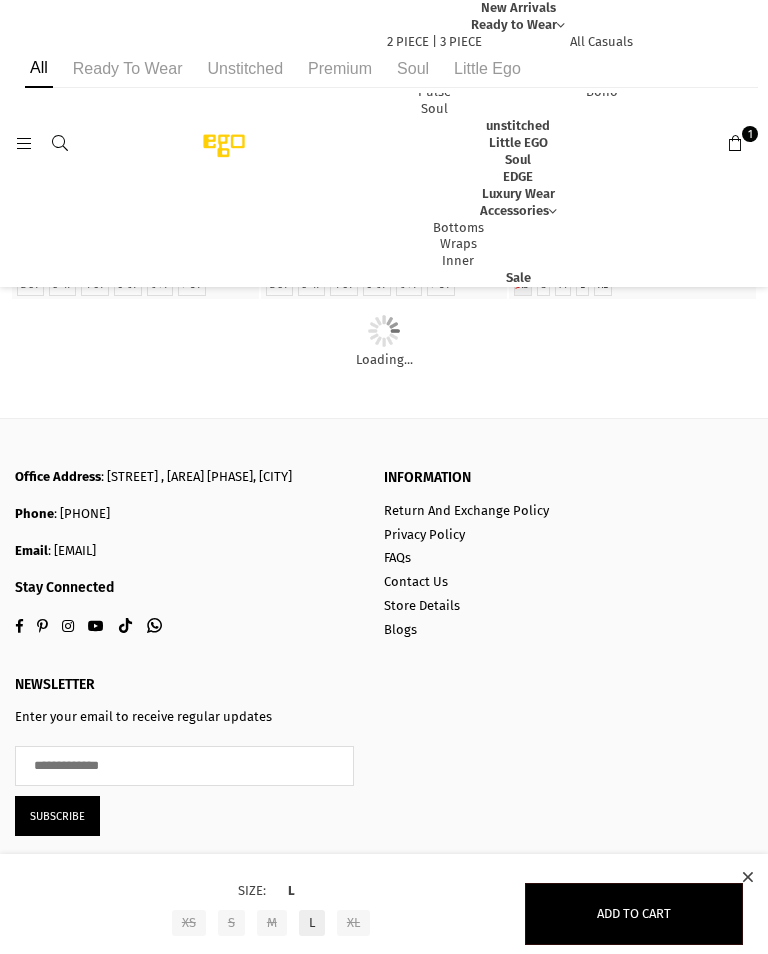 click at bounding box center (747, 877) 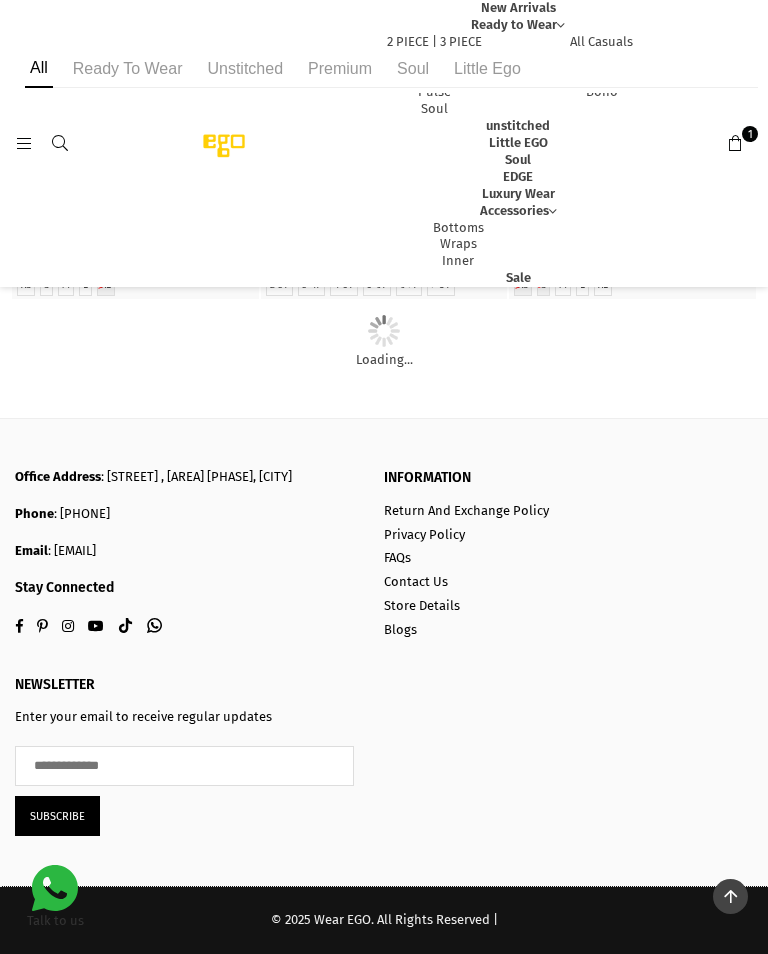 scroll, scrollTop: 21047, scrollLeft: 0, axis: vertical 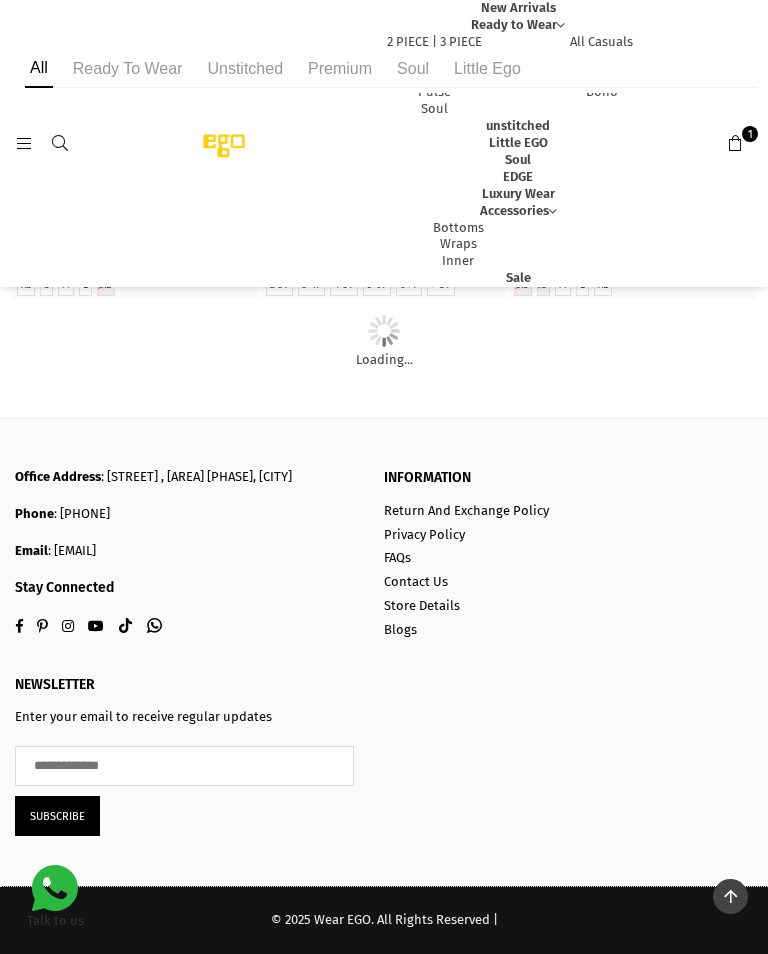 click at bounding box center (632, -1248) 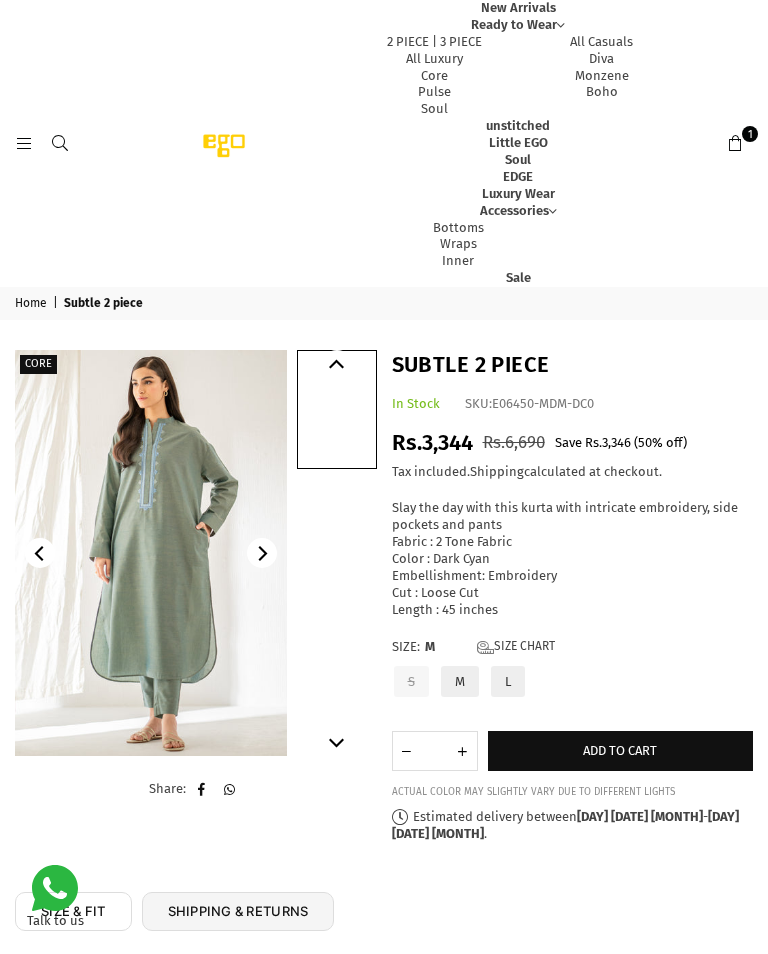 scroll, scrollTop: 0, scrollLeft: 0, axis: both 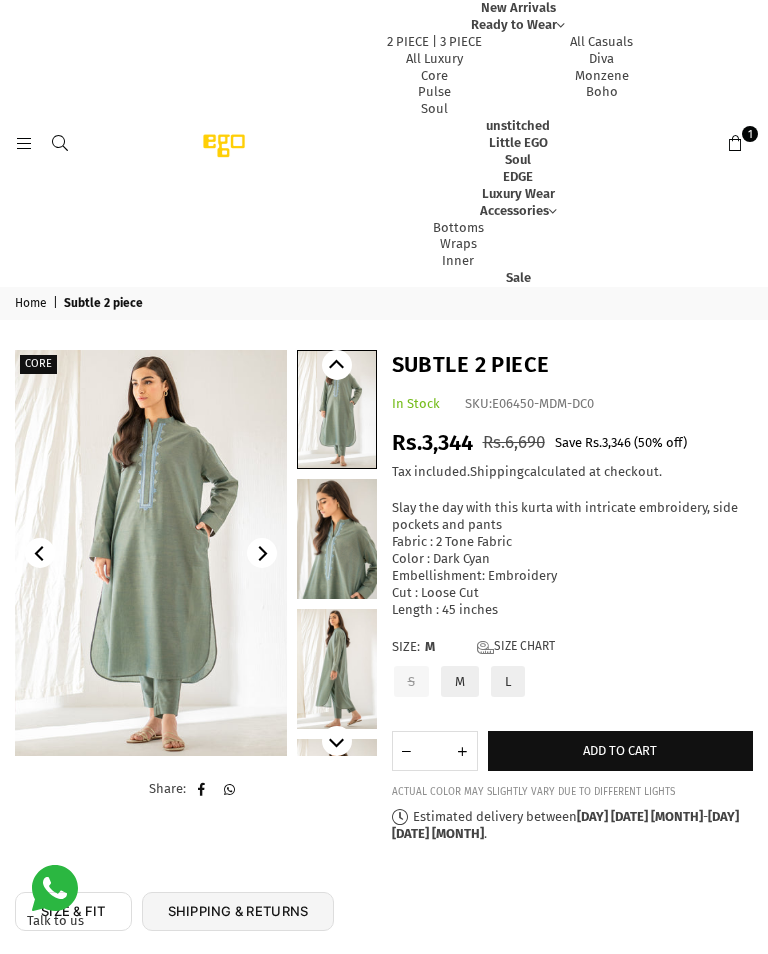 click at bounding box center [151, 553] 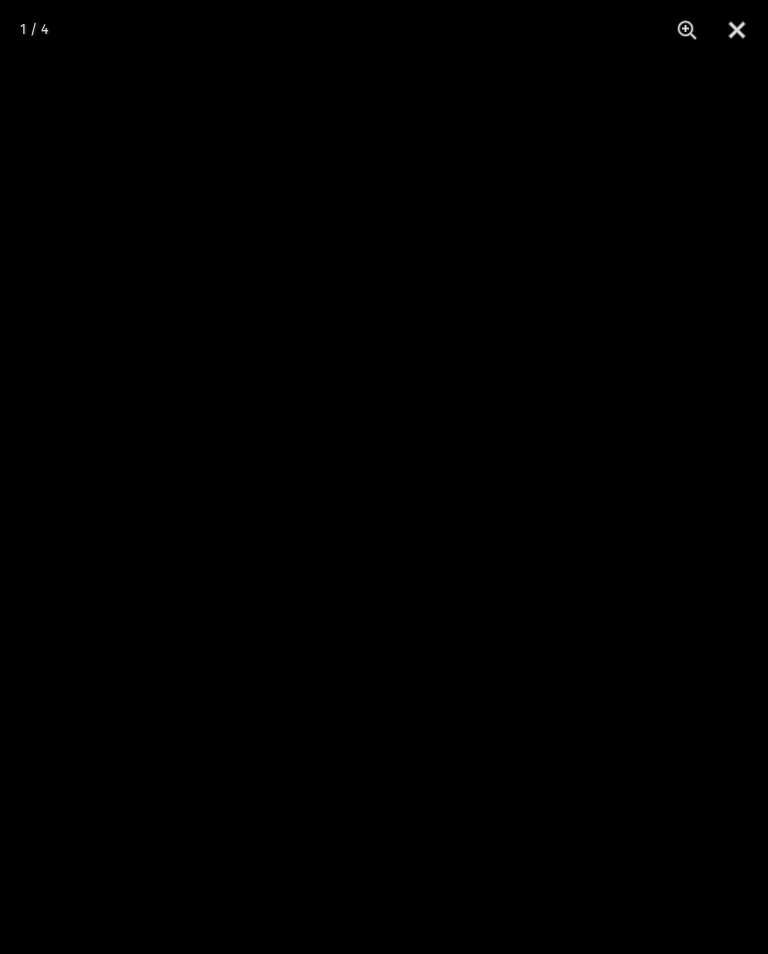 click at bounding box center (384, 477) 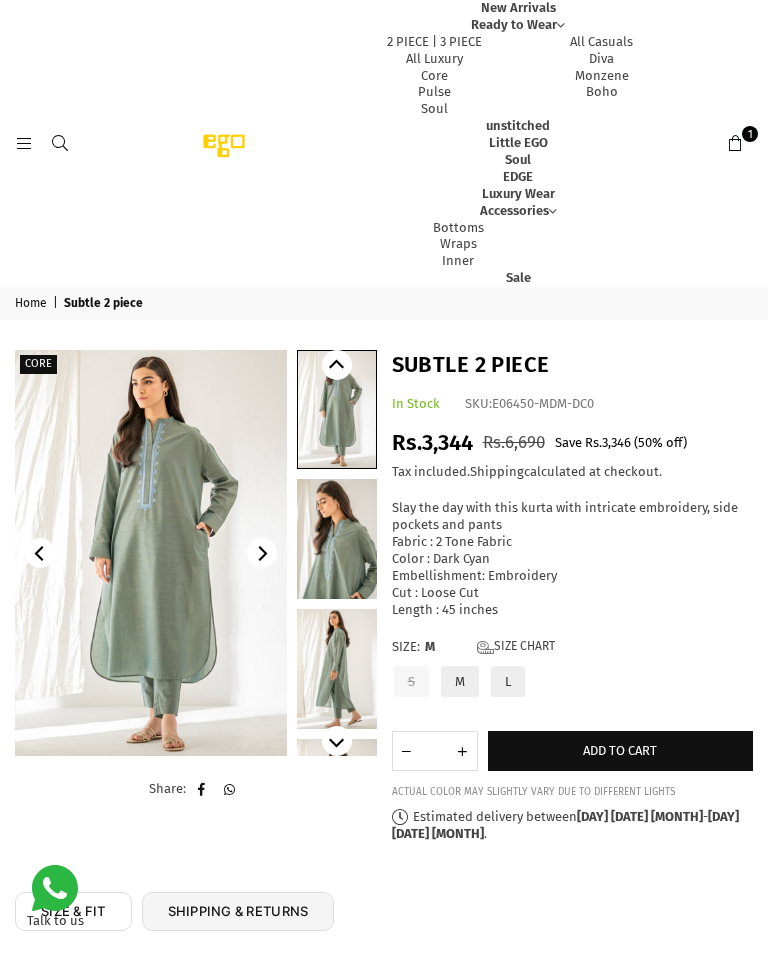click on "L" at bounding box center (508, 681) 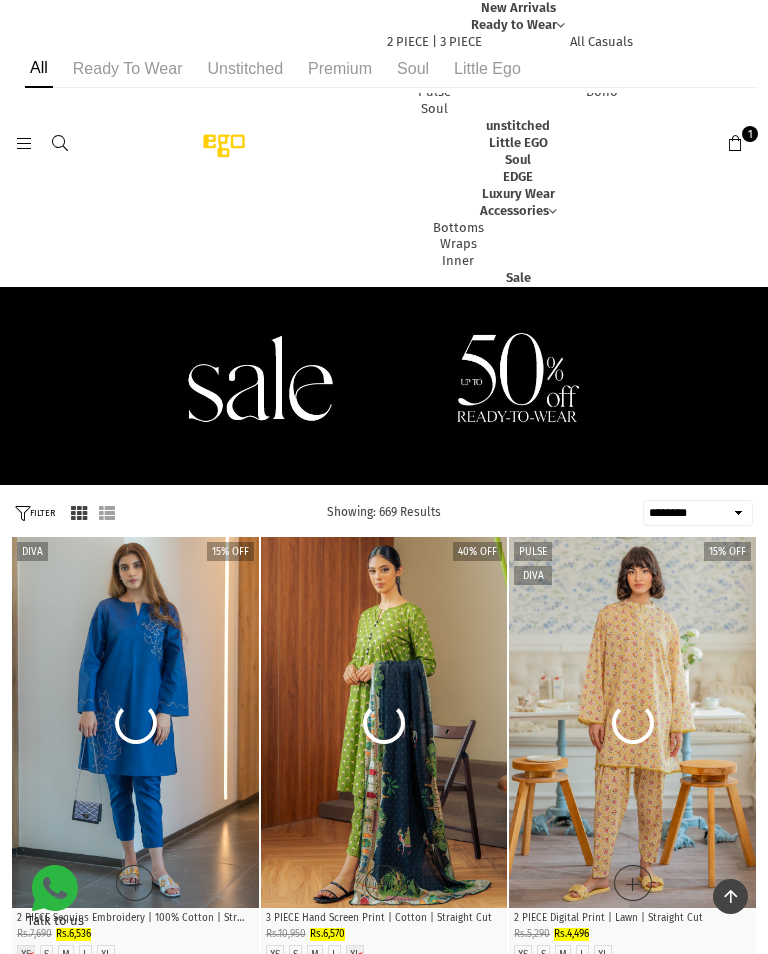 select on "******" 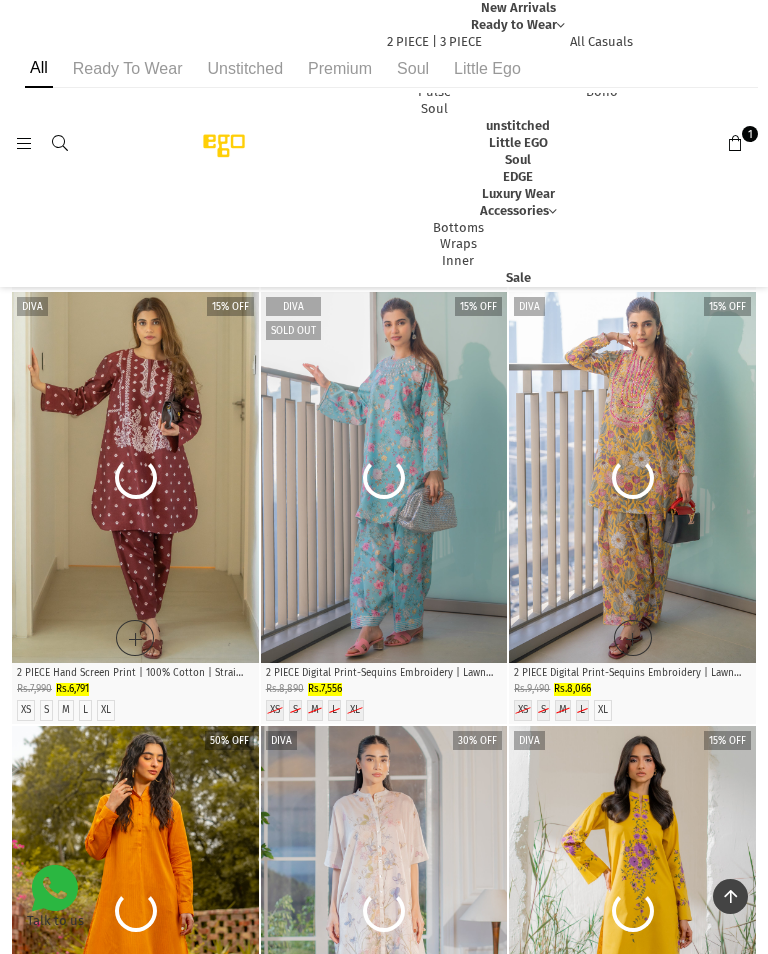scroll, scrollTop: 1979, scrollLeft: 0, axis: vertical 